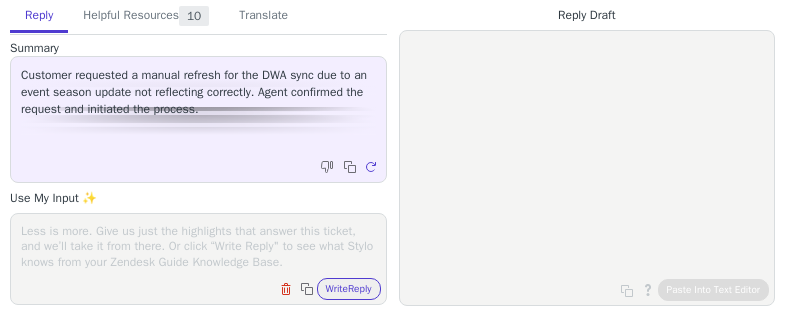 scroll, scrollTop: 0, scrollLeft: 0, axis: both 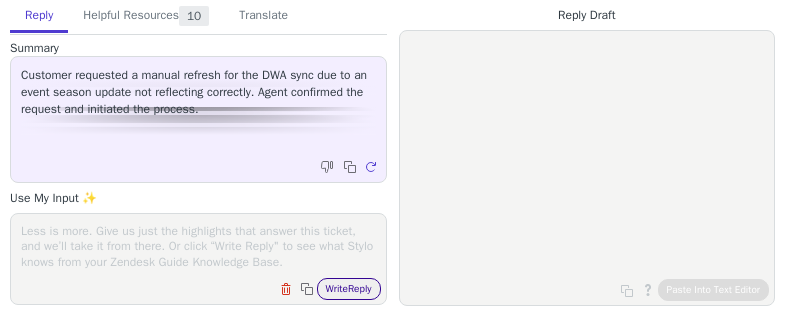 click on "Write  Reply" at bounding box center (349, 289) 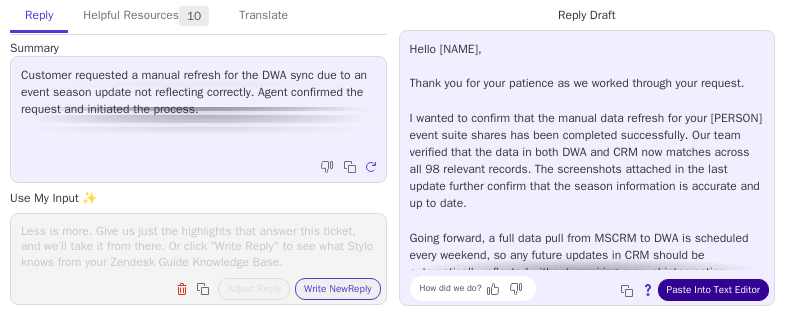 click on "Paste Into Text Editor" at bounding box center [713, 290] 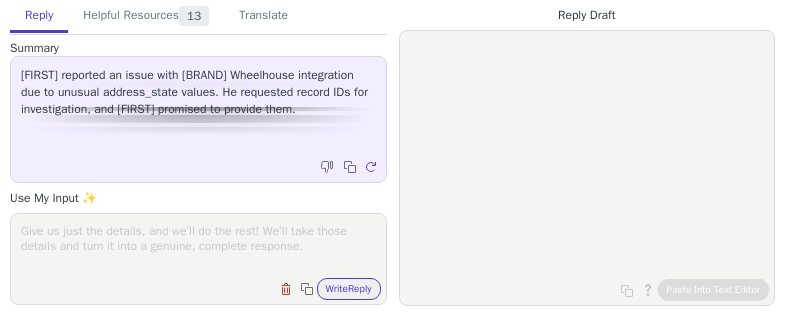 scroll, scrollTop: 0, scrollLeft: 0, axis: both 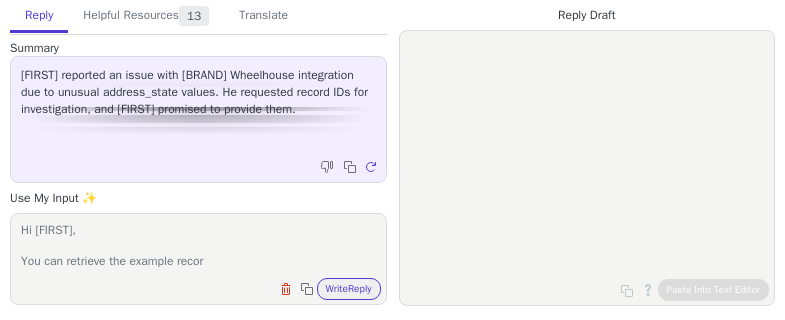 click on "Hi [FIRST],
You can retrieve the example recor" at bounding box center (198, 246) 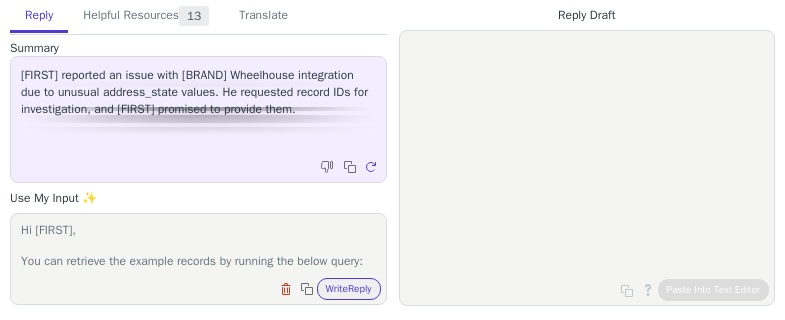 paste on "SELECT *
FROM [BRAND]wheelhouse_v2.shop_sales ss
WHERE OCTET_LENGTH(address_state) <= 115 and OCTET_LENGTH(address_state) >= 100;" 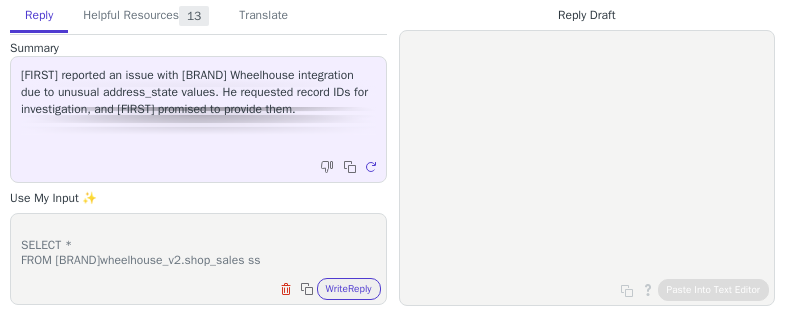 scroll, scrollTop: 93, scrollLeft: 0, axis: vertical 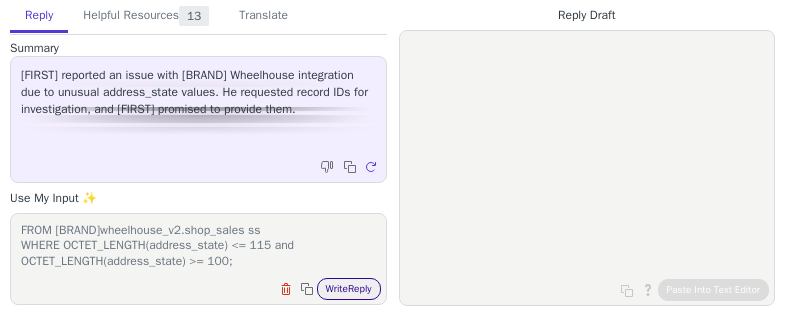 type on "Hi [FIRST],
You can retrieve the example records by running the below query:
SELECT *
FROM [BRAND]wheelhouse_v2.shop_sales ss
WHERE OCTET_LENGTH(address_state) <= 115 and OCTET_LENGTH(address_state) >= 100;" 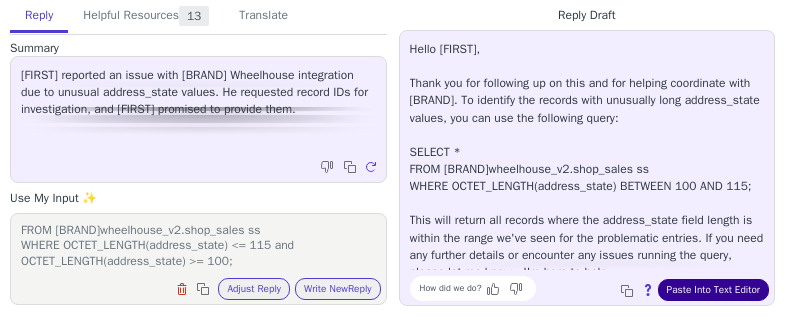 click on "Paste Into Text Editor" at bounding box center [713, 290] 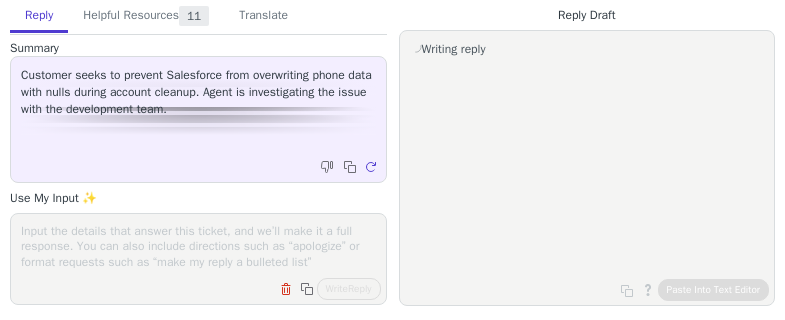 scroll, scrollTop: 0, scrollLeft: 0, axis: both 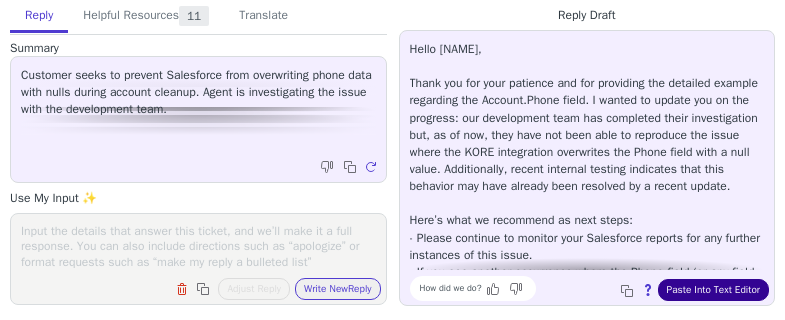 click on "Paste Into Text Editor" at bounding box center [713, 290] 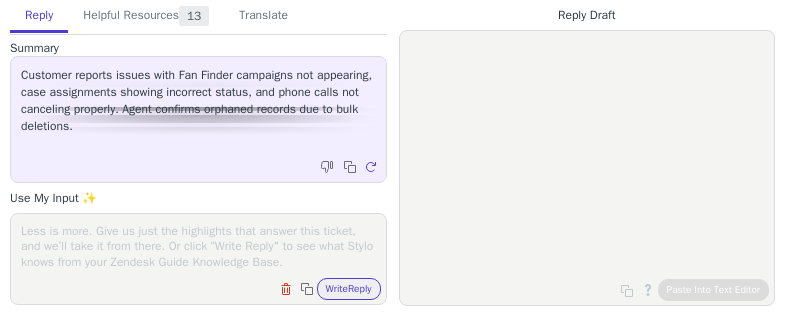 scroll, scrollTop: 0, scrollLeft: 0, axis: both 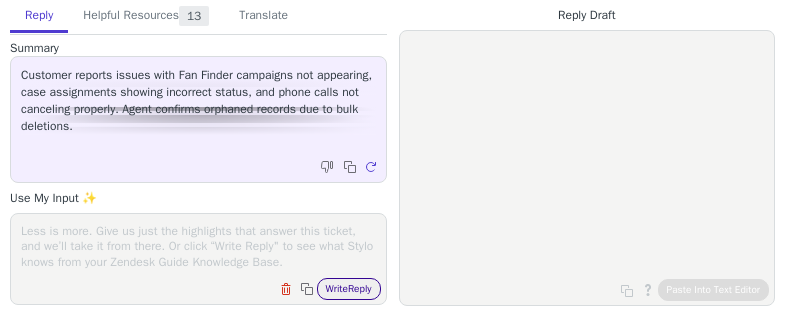 click on "Write  Reply" at bounding box center [349, 289] 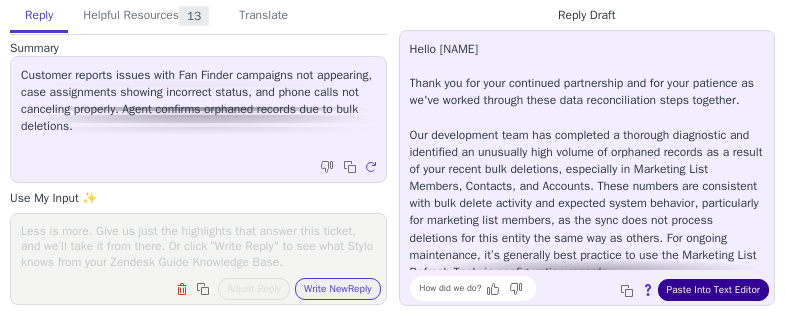 click on "Paste Into Text Editor" at bounding box center [713, 290] 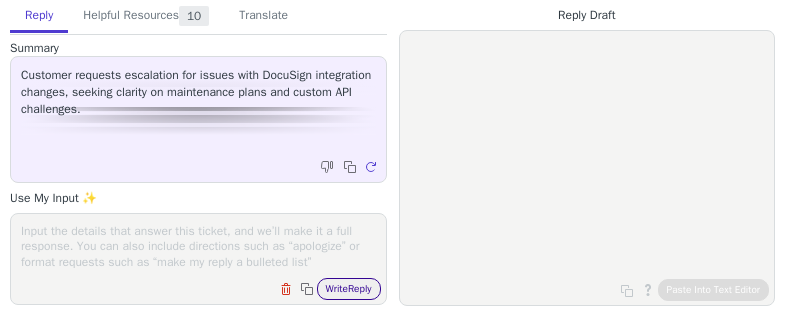 scroll, scrollTop: 0, scrollLeft: 0, axis: both 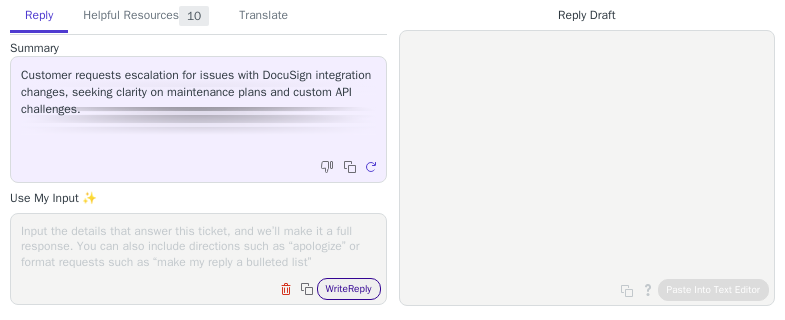 click on "Write  Reply" at bounding box center (349, 289) 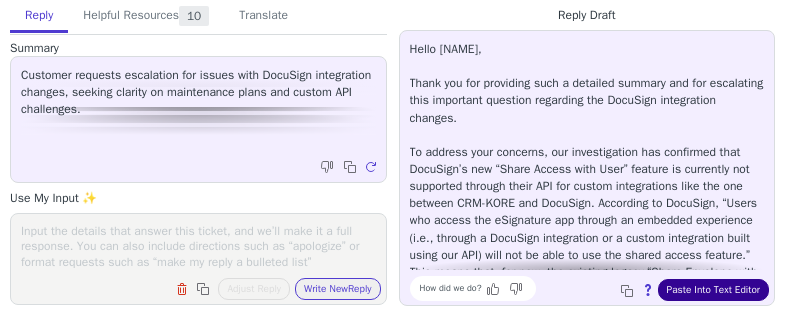 click on "Paste Into Text Editor" at bounding box center [713, 290] 